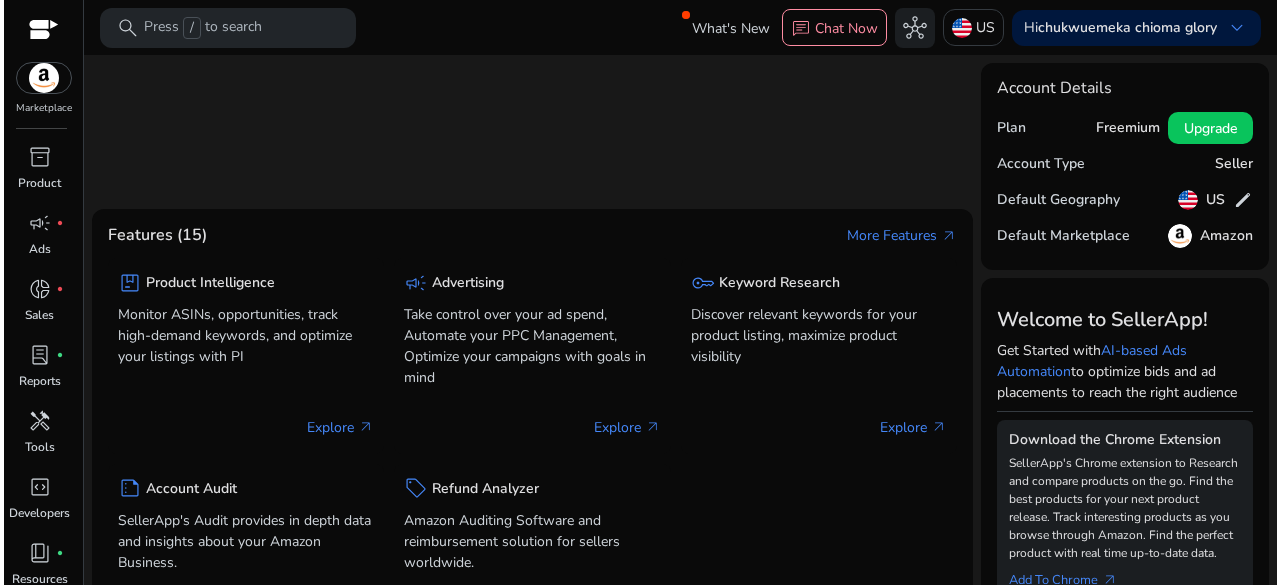 scroll, scrollTop: 0, scrollLeft: 0, axis: both 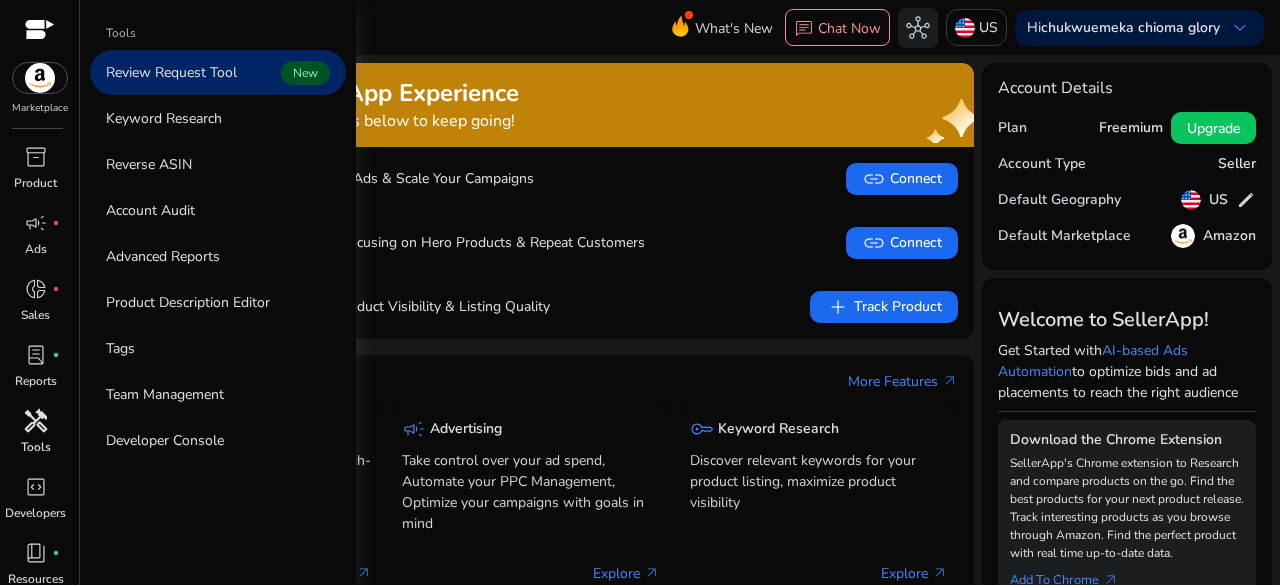 click on "handyman" at bounding box center [36, 421] 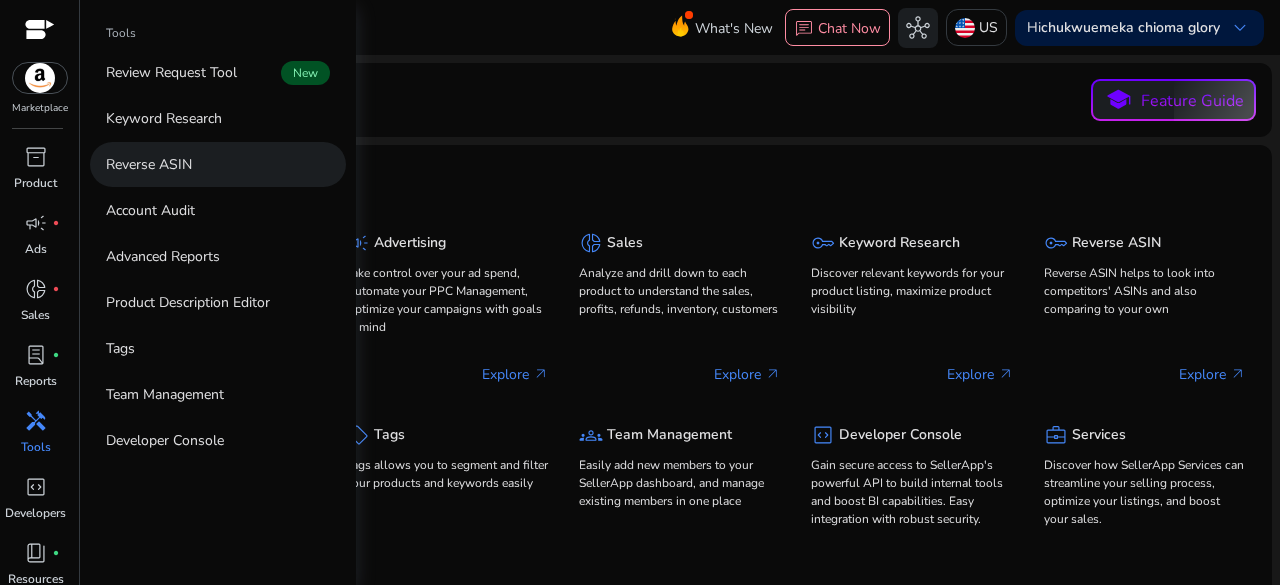 click on "Reverse ASIN" at bounding box center (218, 164) 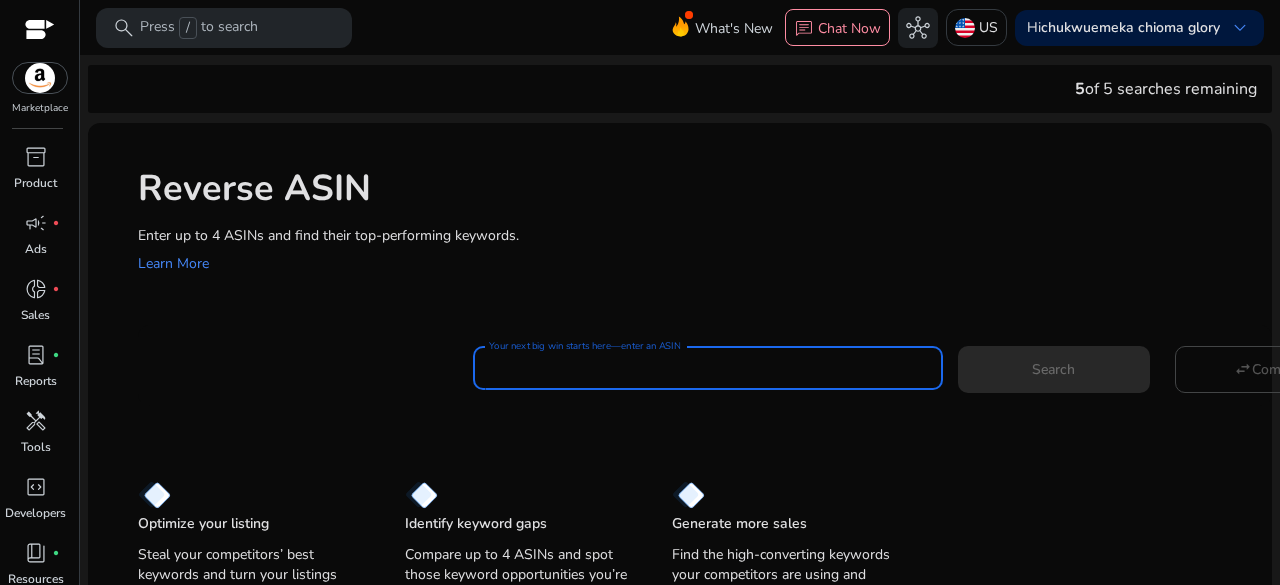 paste on "**********" 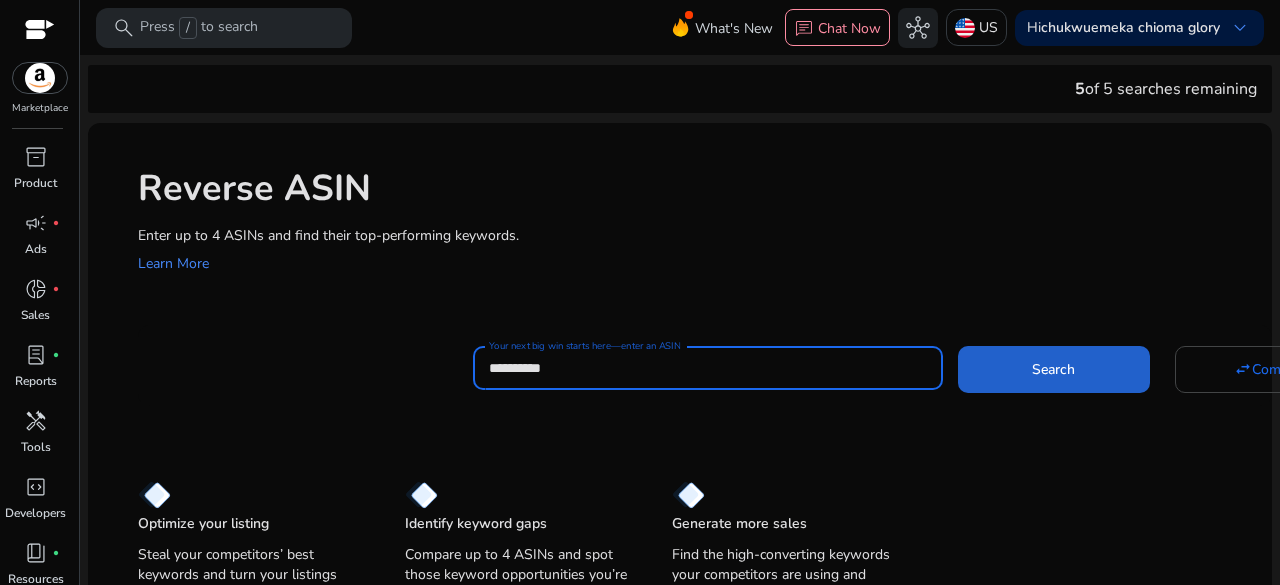type on "**********" 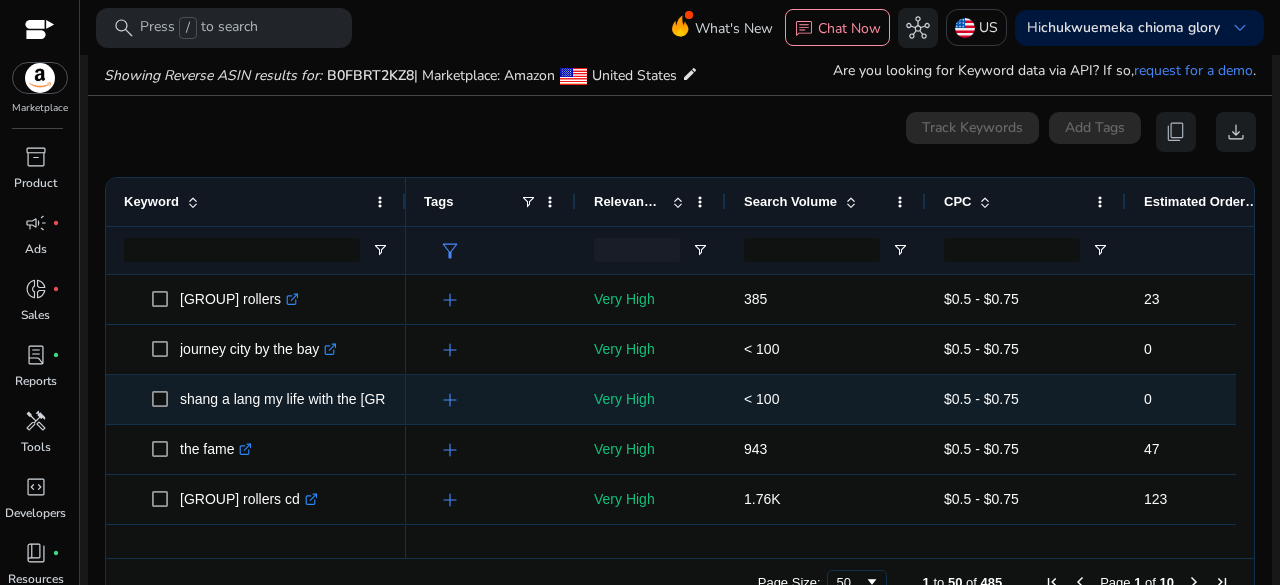 scroll, scrollTop: 248, scrollLeft: 0, axis: vertical 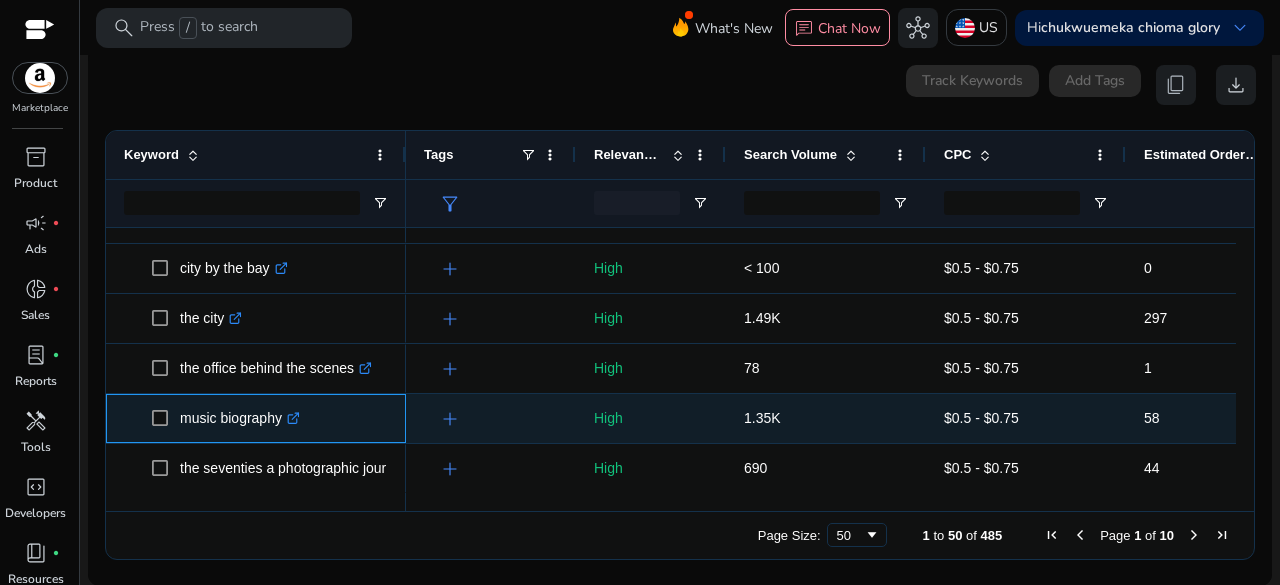 drag, startPoint x: 186, startPoint y: 420, endPoint x: 282, endPoint y: 419, distance: 96.00521 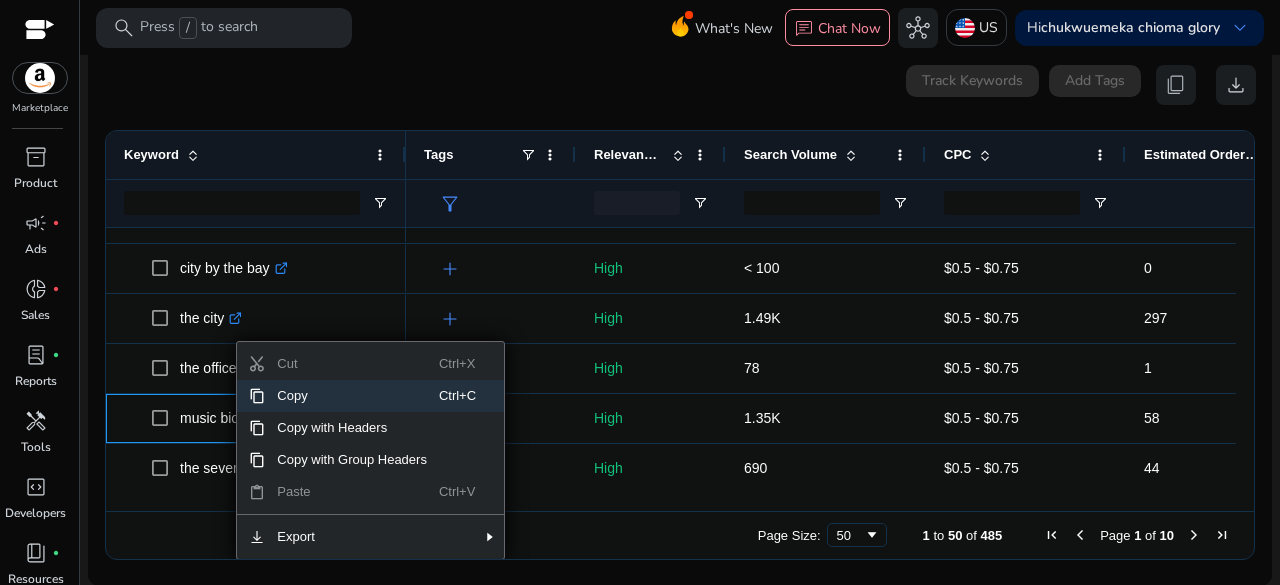 click 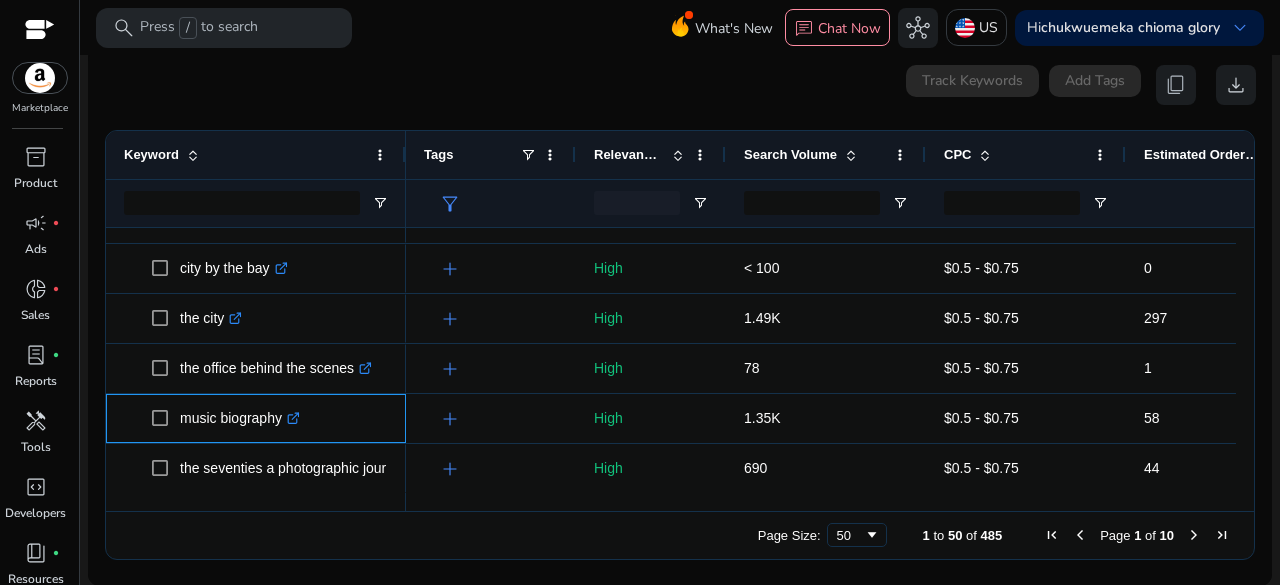 scroll, scrollTop: 1734, scrollLeft: 0, axis: vertical 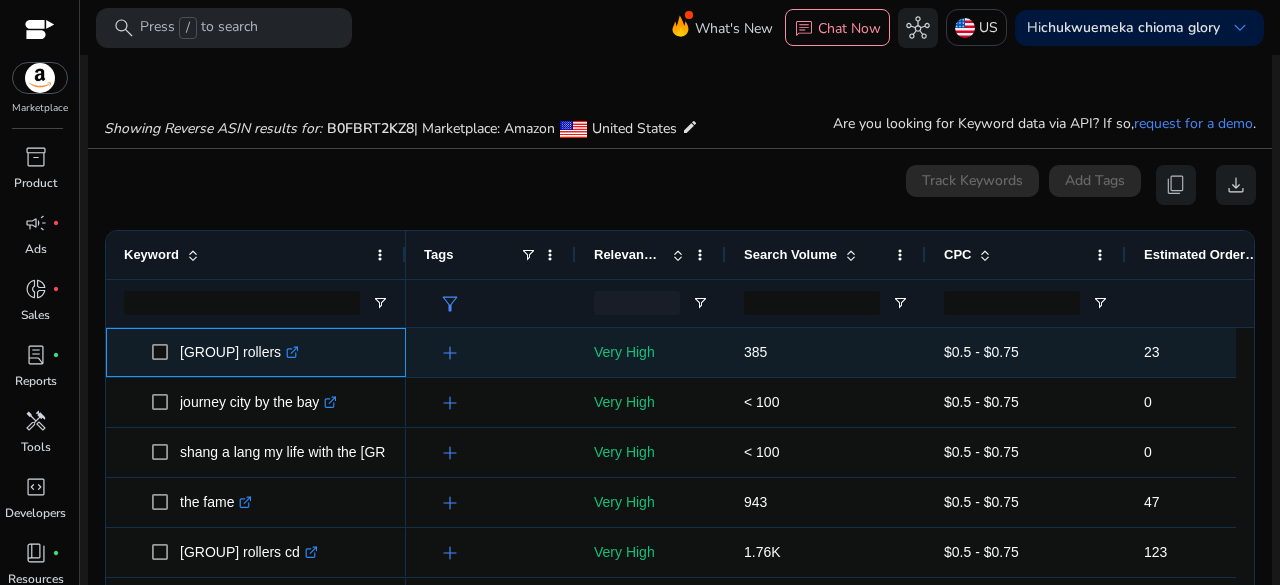 drag, startPoint x: 173, startPoint y: 348, endPoint x: 262, endPoint y: 361, distance: 89.94443 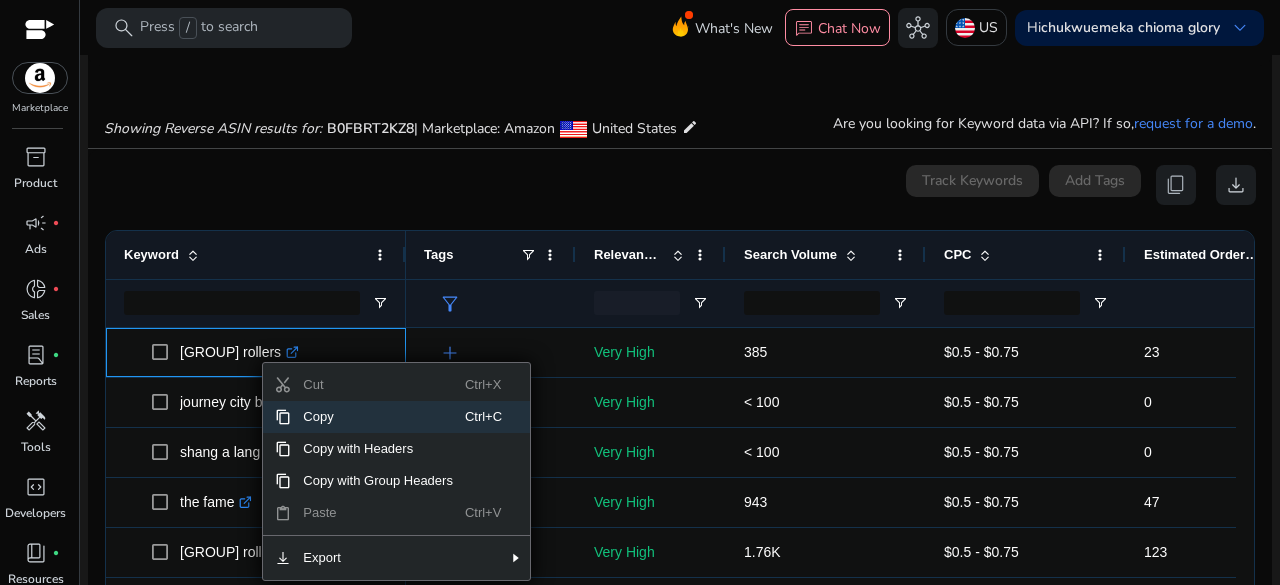 click on "Copy" 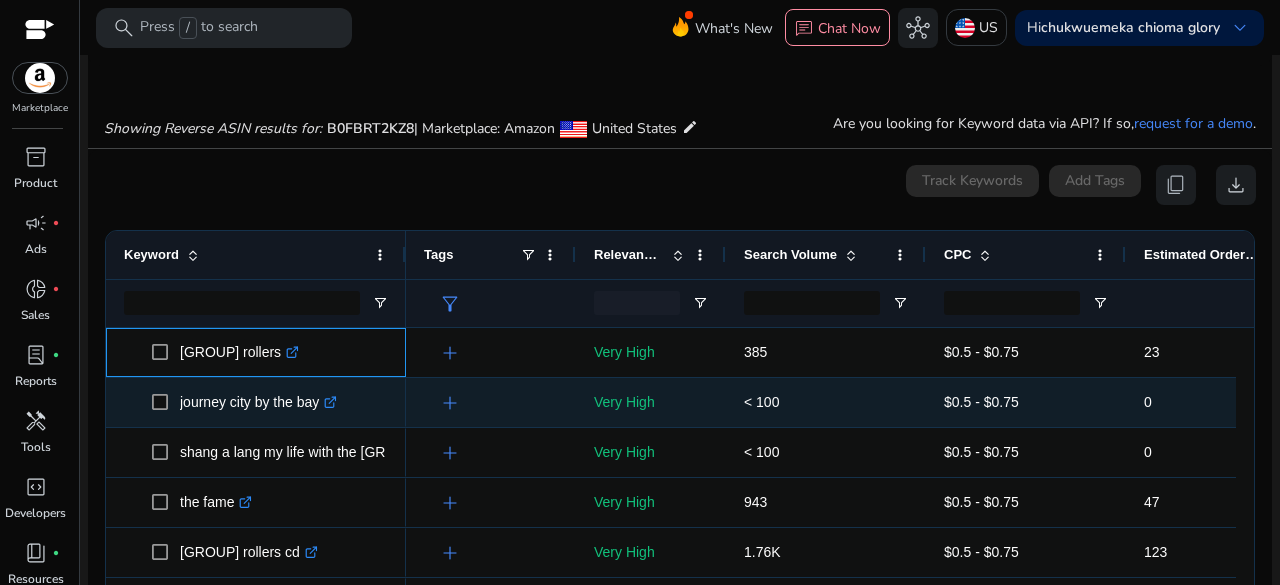 scroll, scrollTop: 100, scrollLeft: 0, axis: vertical 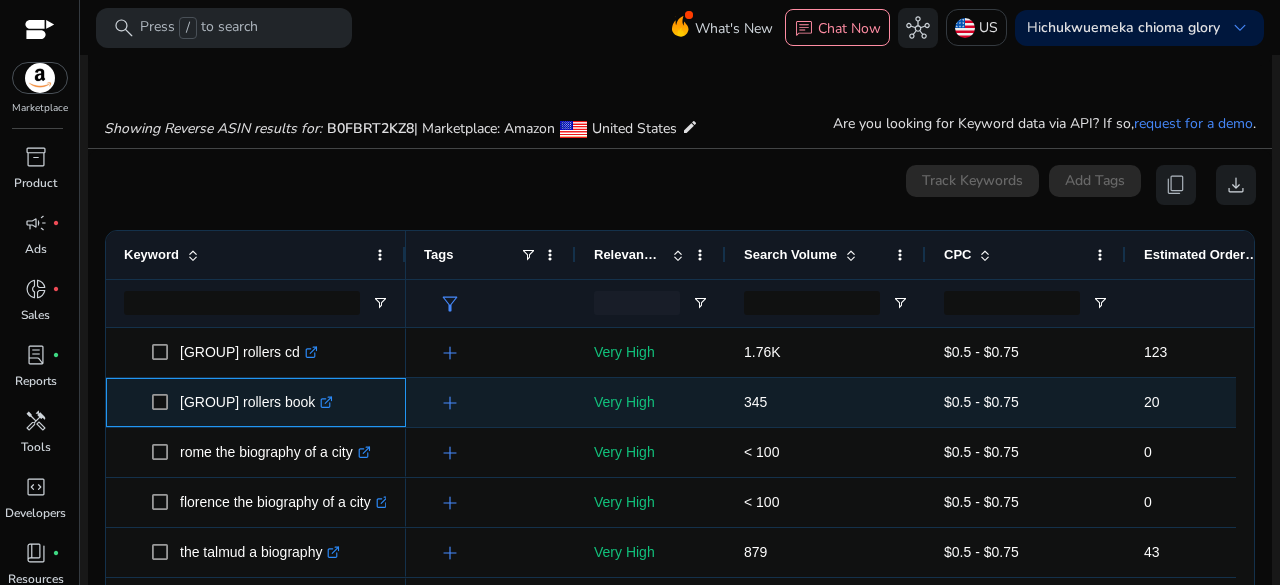 drag, startPoint x: 177, startPoint y: 397, endPoint x: 304, endPoint y: 402, distance: 127.09839 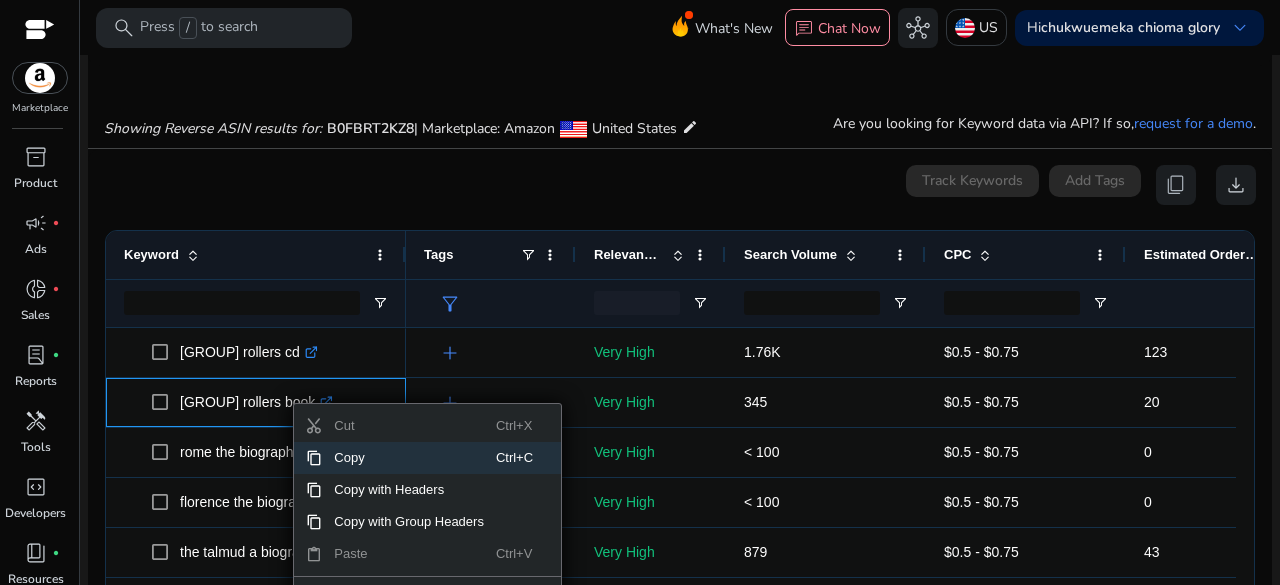 click on "Copy" 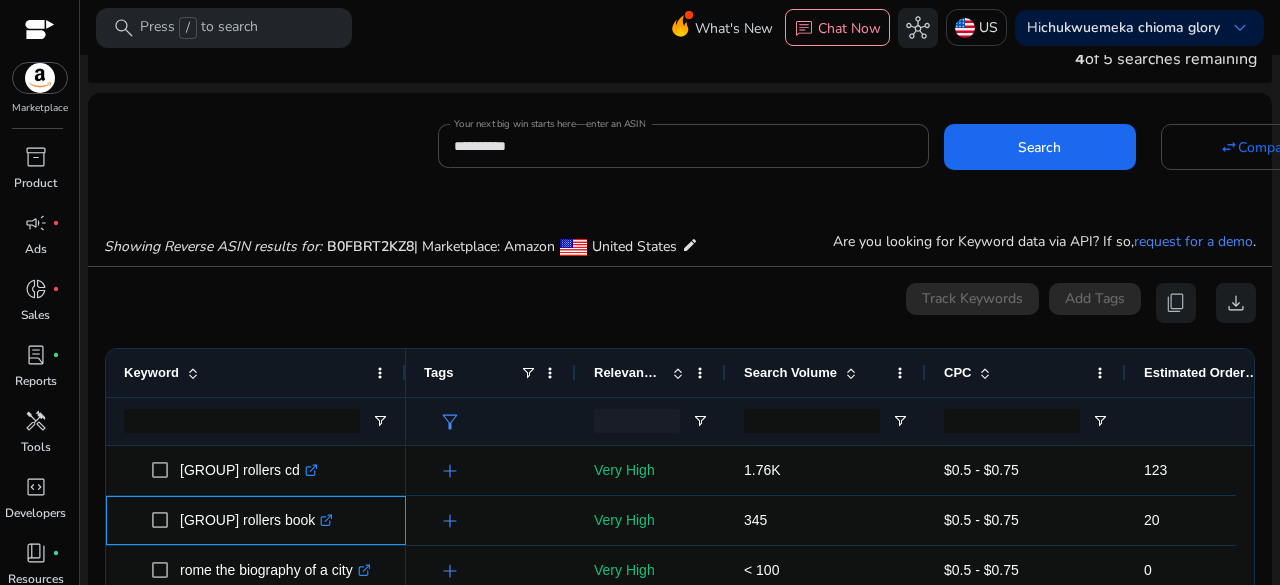 scroll, scrollTop: 0, scrollLeft: 0, axis: both 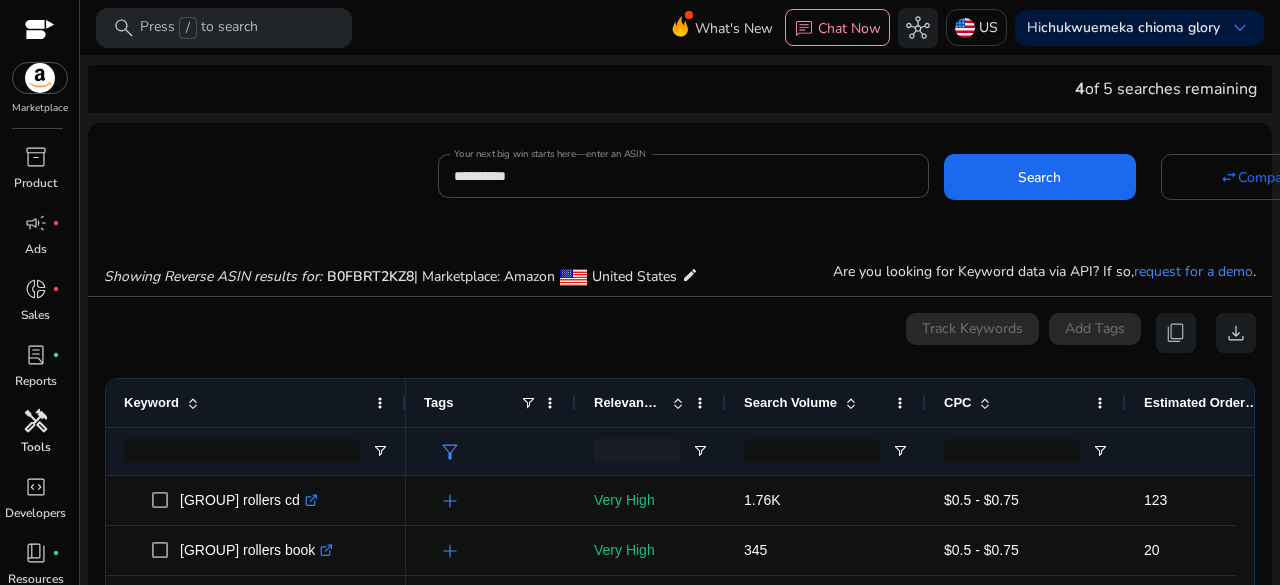 click on "handyman" at bounding box center [36, 421] 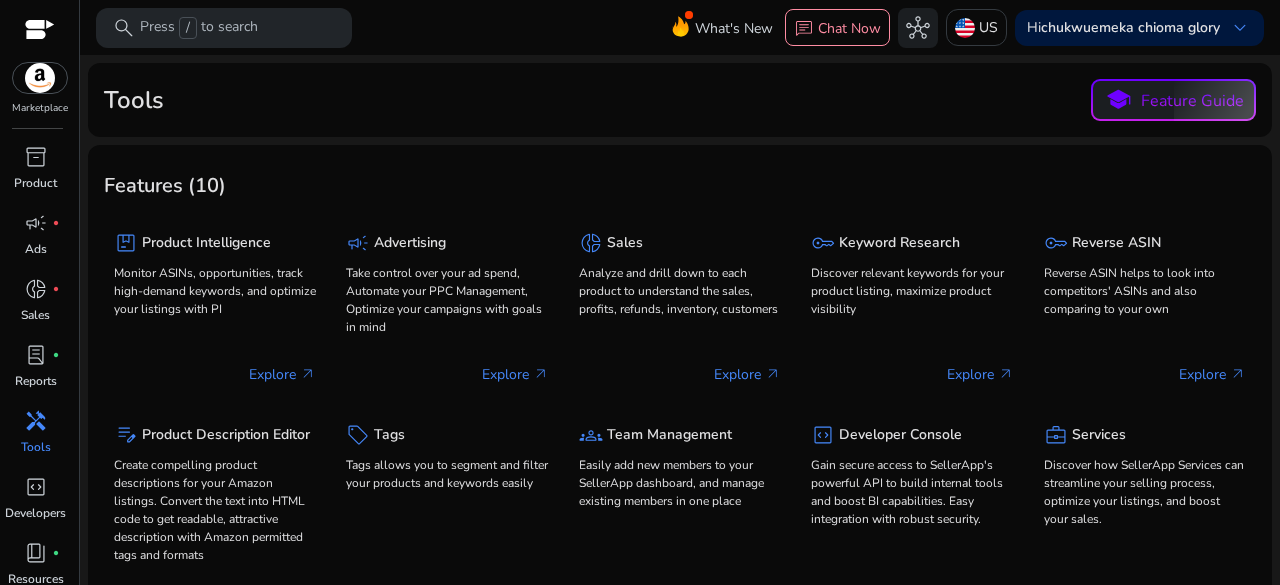 click on "handyman" at bounding box center [36, 421] 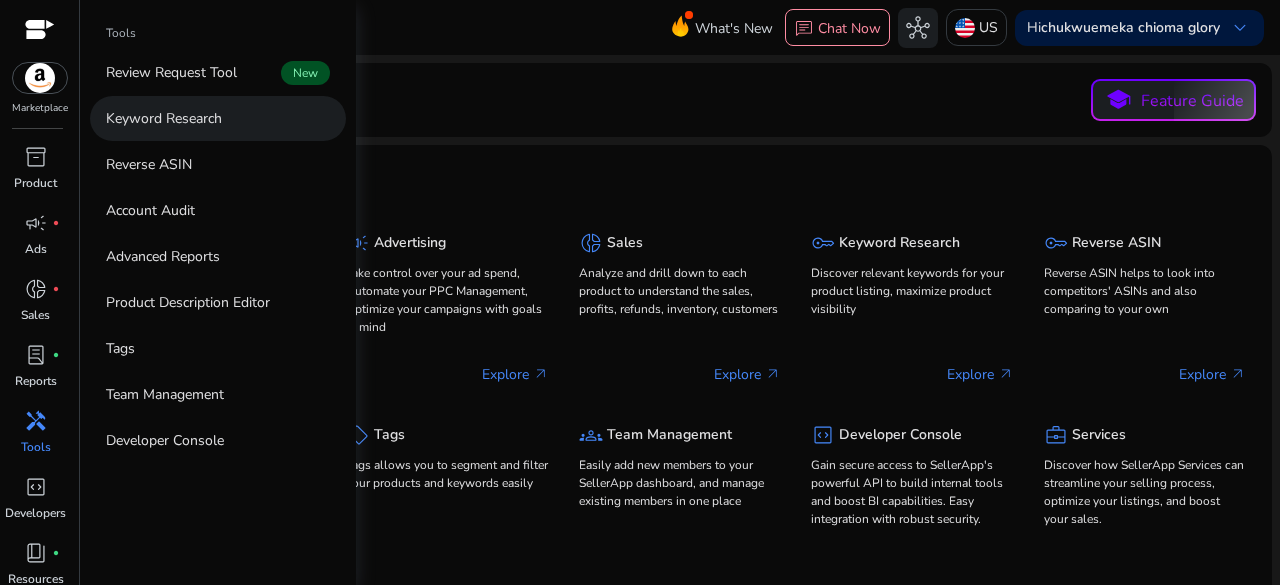 click on "Keyword Research" at bounding box center [218, 118] 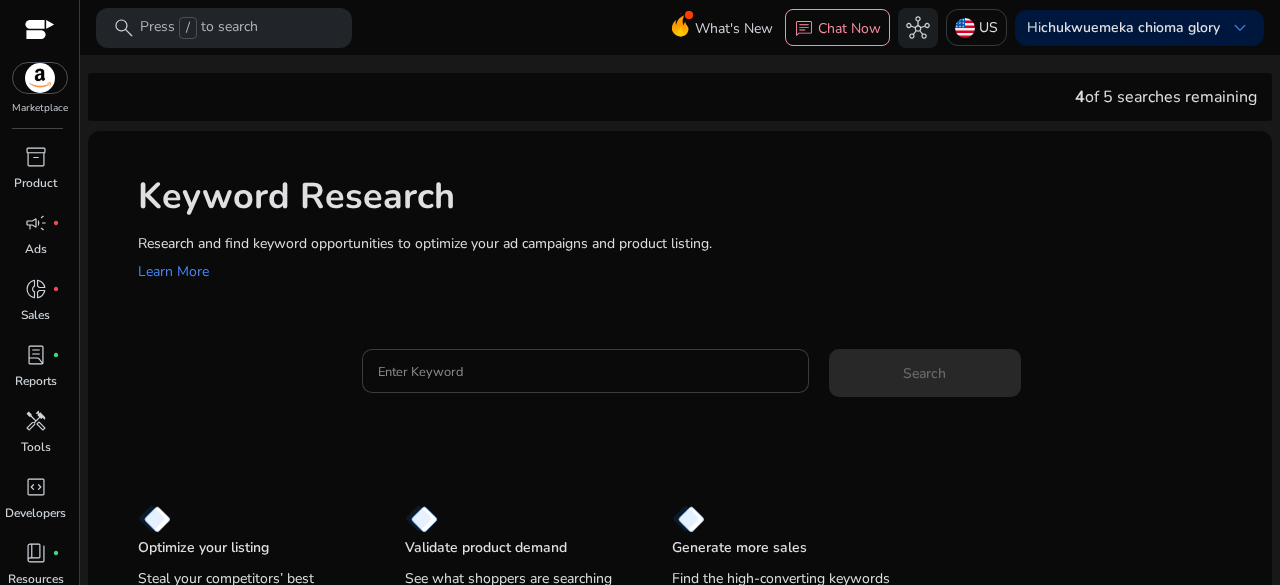 click on "Enter Keyword" at bounding box center [585, 371] 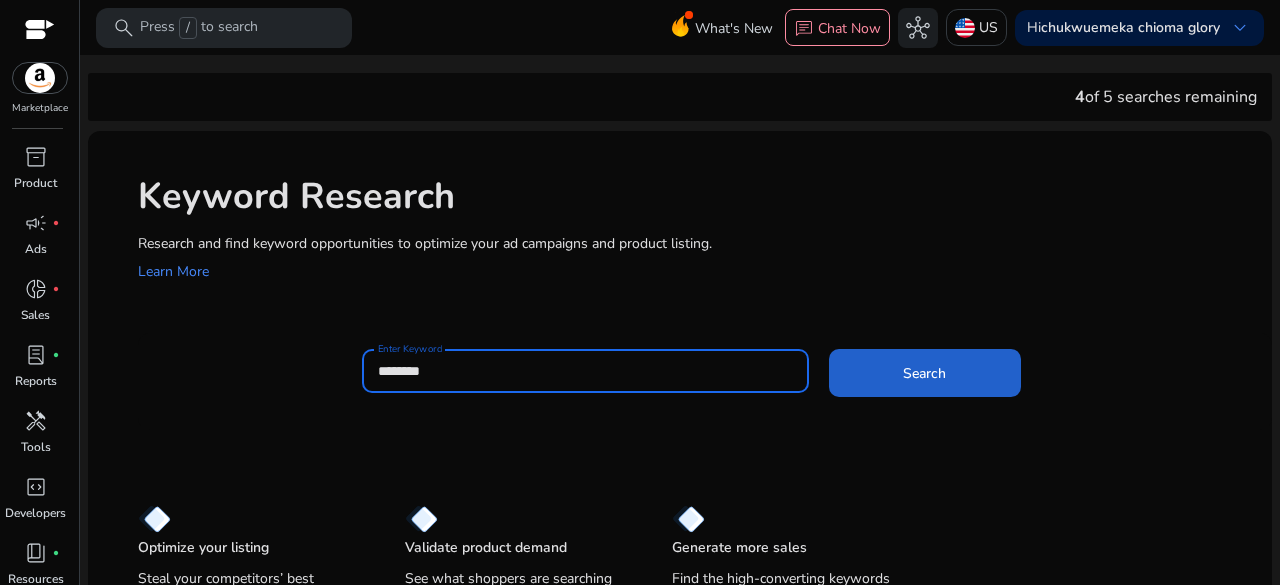click on "Search" 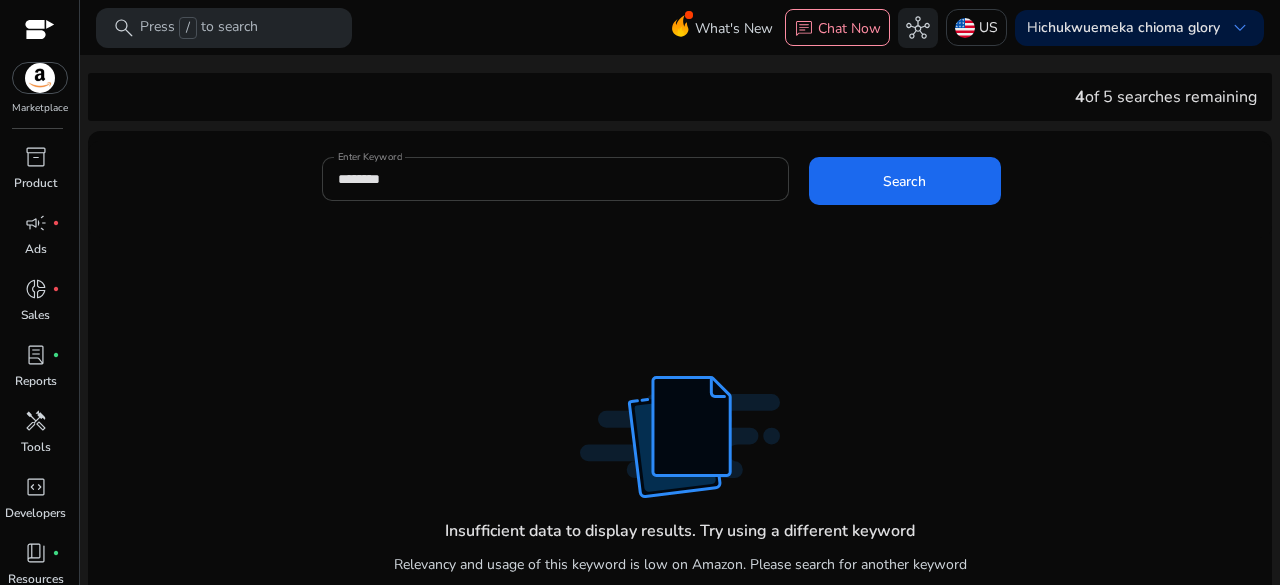 click on "********" at bounding box center (555, 179) 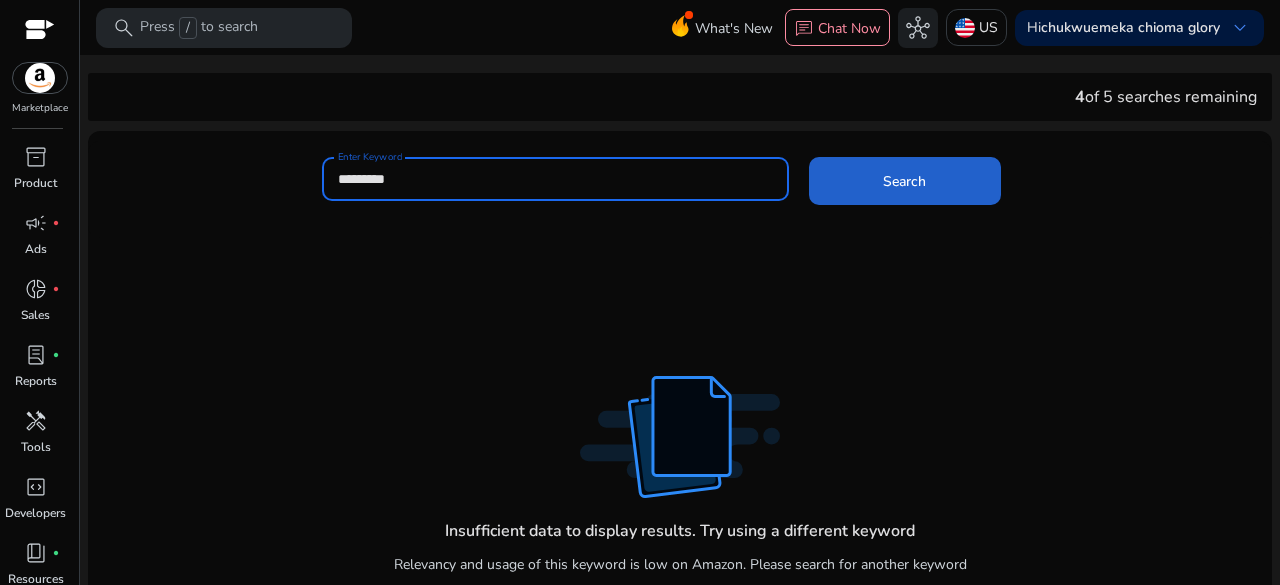 type on "*********" 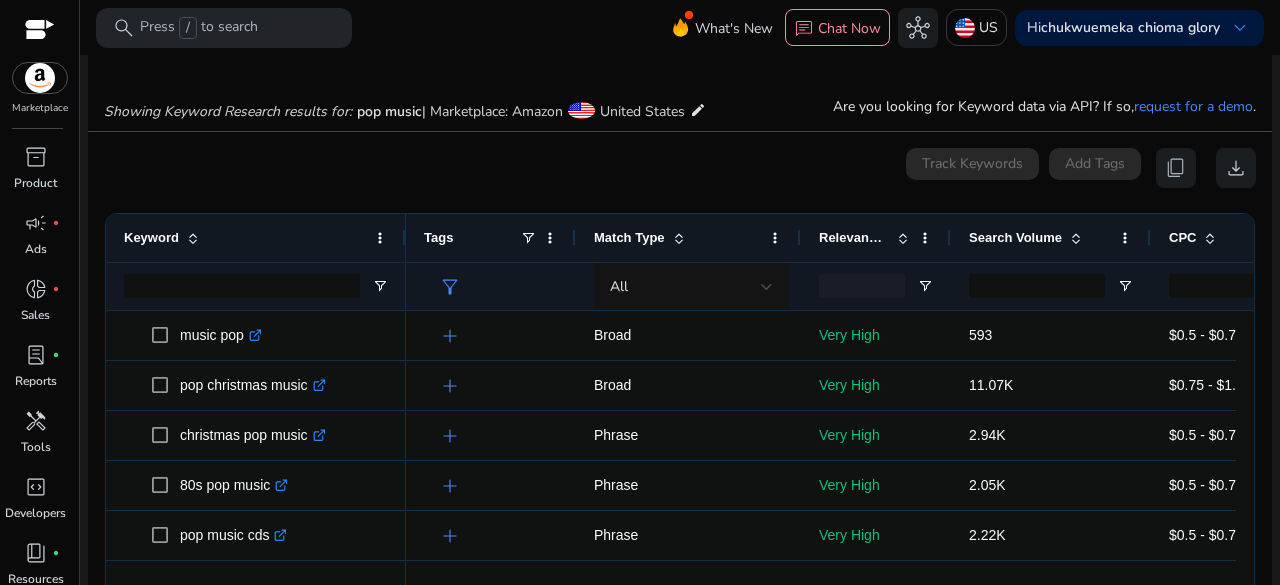 scroll, scrollTop: 238, scrollLeft: 0, axis: vertical 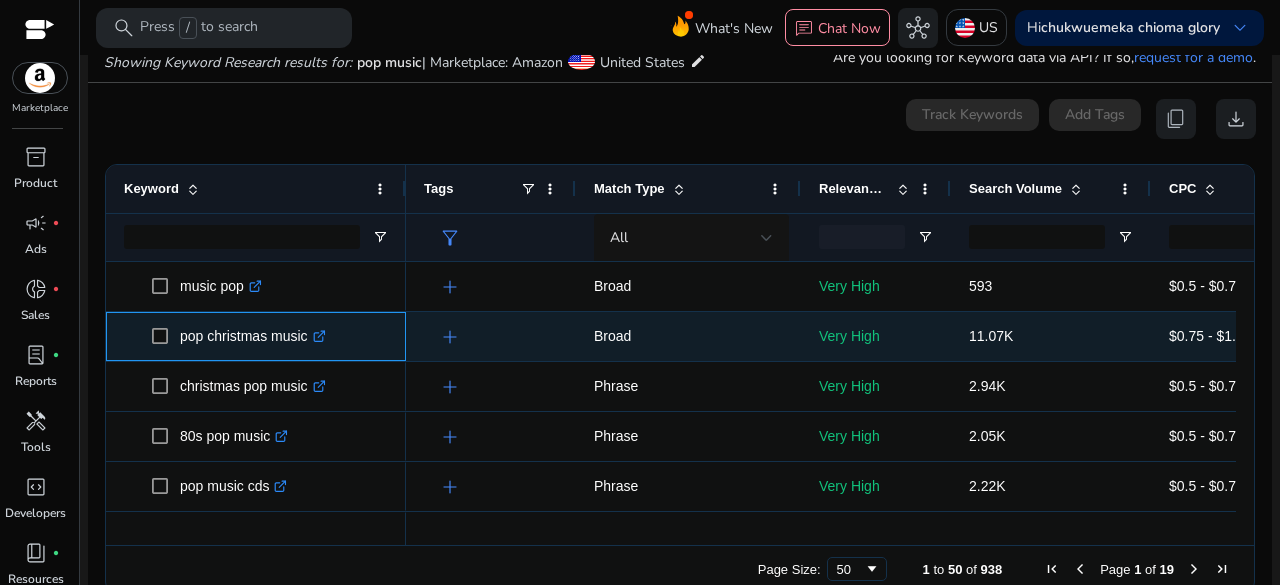 drag, startPoint x: 170, startPoint y: 338, endPoint x: 304, endPoint y: 339, distance: 134.00374 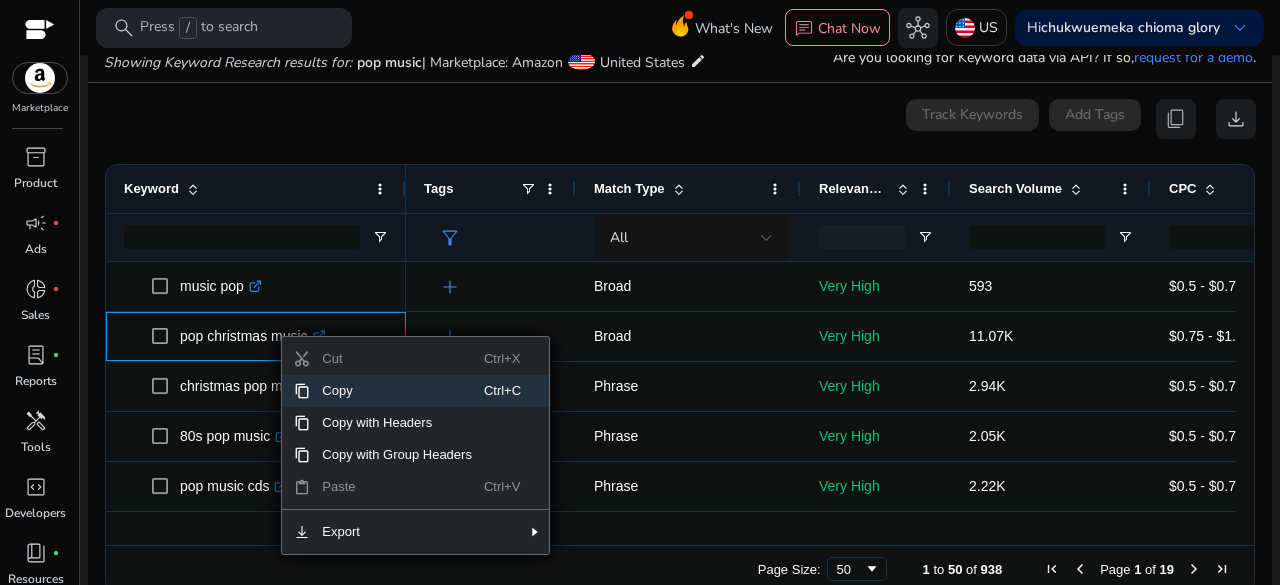 click on "Copy" at bounding box center (397, 391) 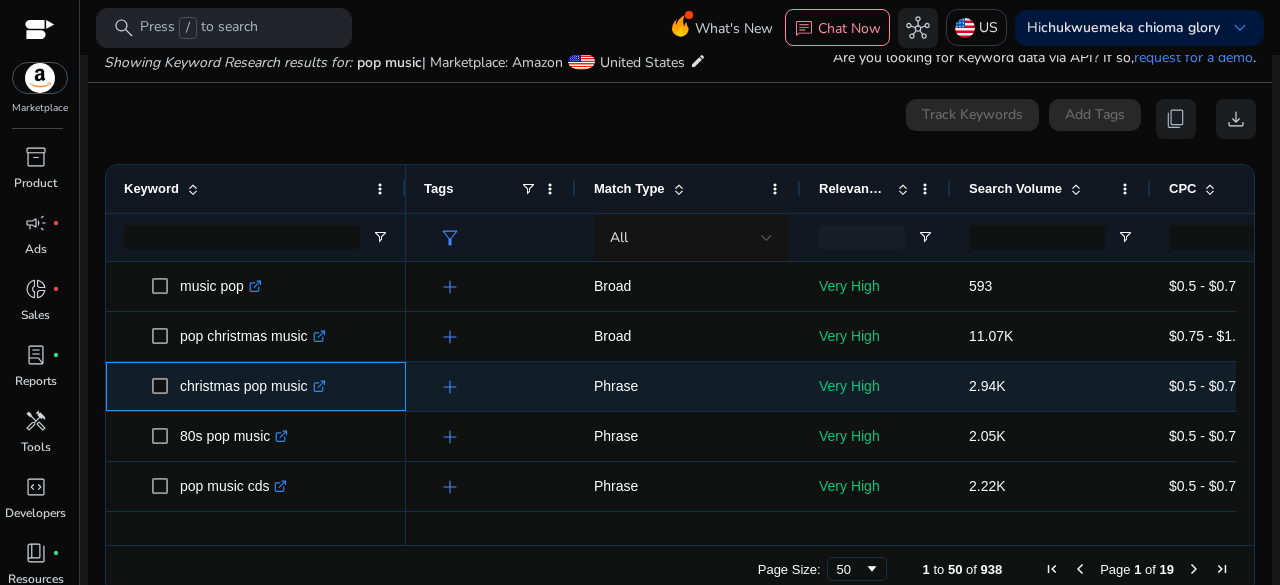 drag, startPoint x: 176, startPoint y: 381, endPoint x: 310, endPoint y: 382, distance: 134.00374 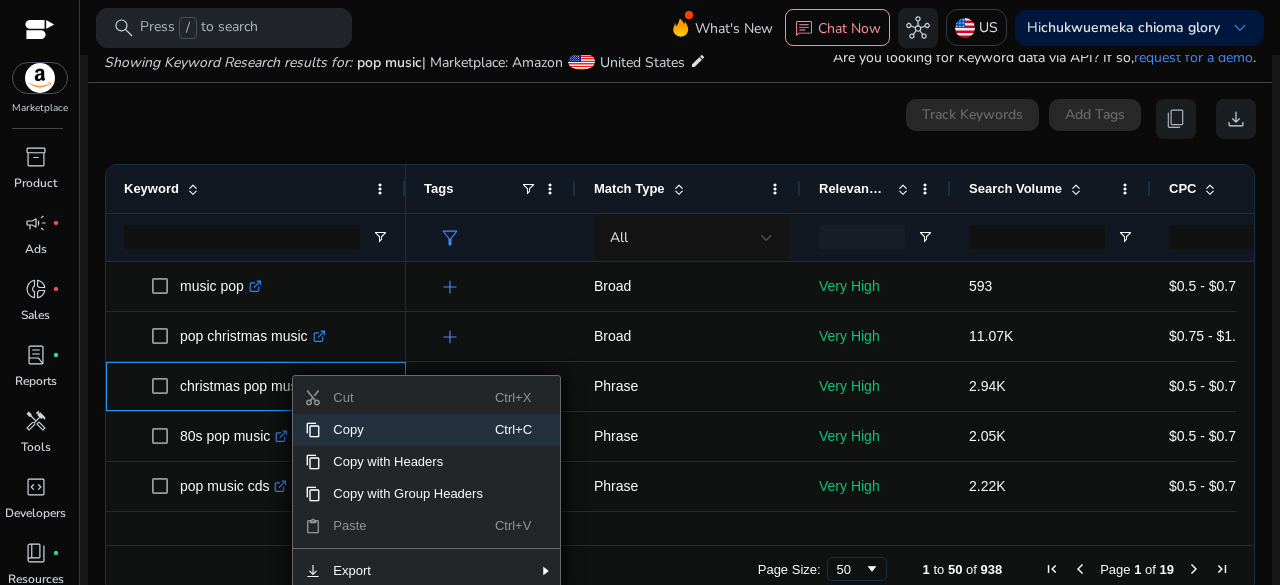 click on "Copy" at bounding box center (408, 430) 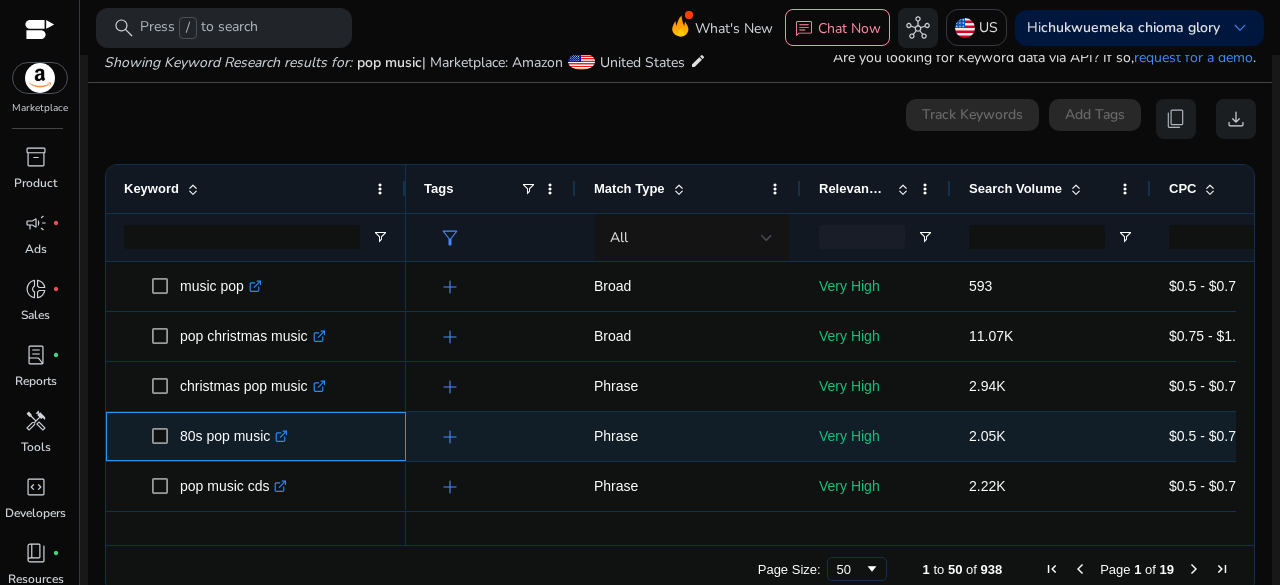 drag, startPoint x: 180, startPoint y: 434, endPoint x: 269, endPoint y: 437, distance: 89.050545 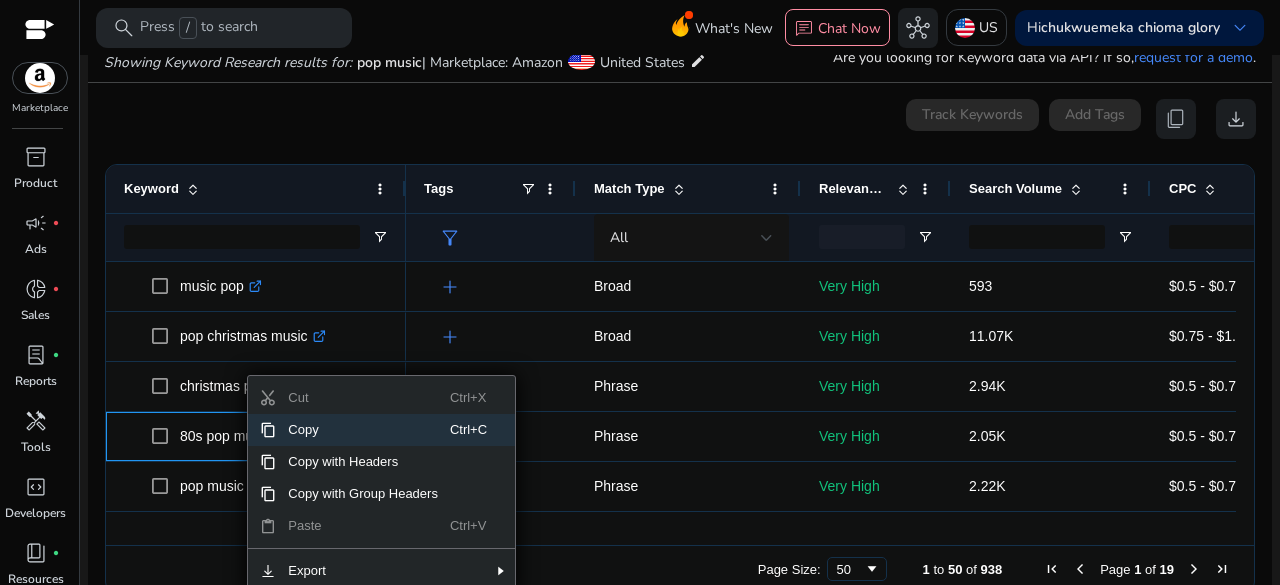 click on "Copy" at bounding box center [363, 430] 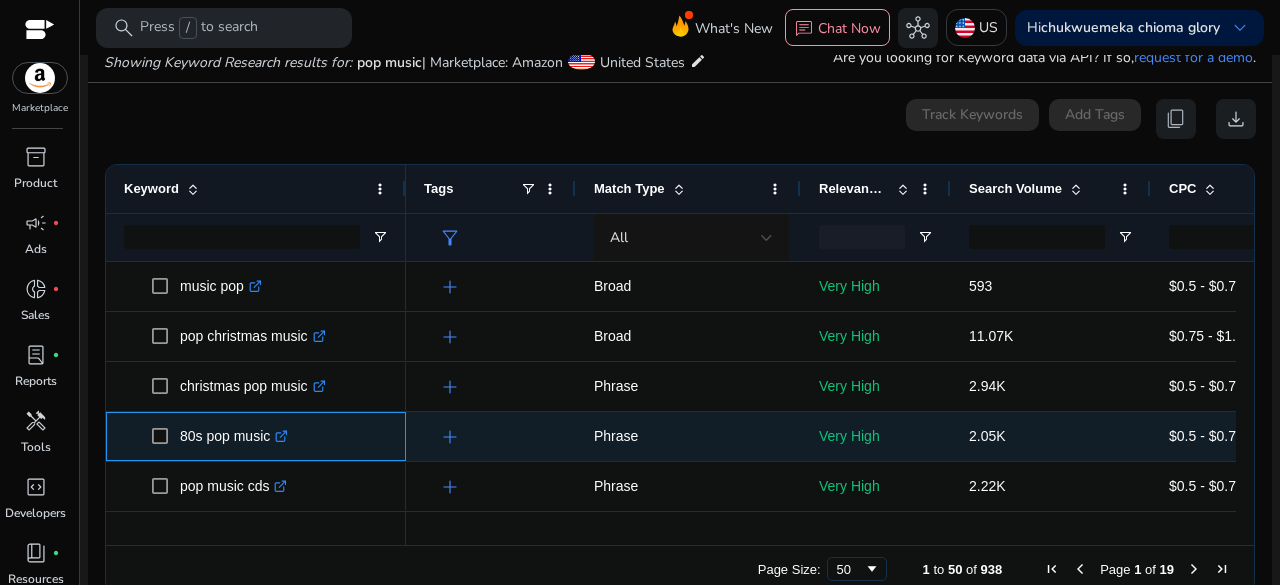 scroll, scrollTop: 46, scrollLeft: 0, axis: vertical 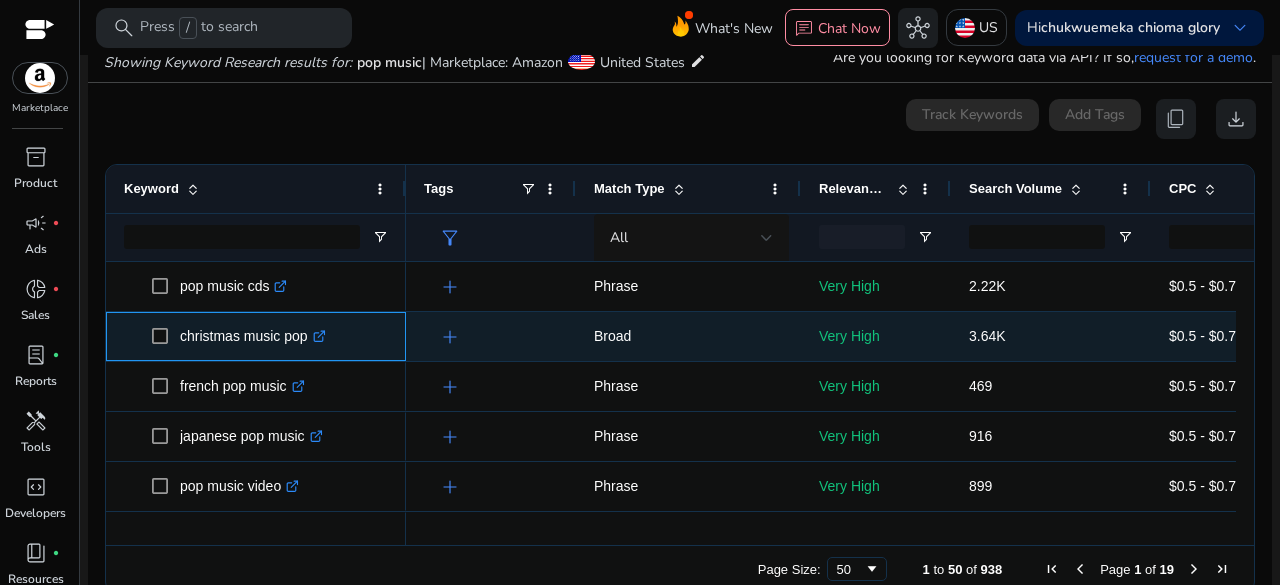 drag, startPoint x: 175, startPoint y: 332, endPoint x: 307, endPoint y: 339, distance: 132.18547 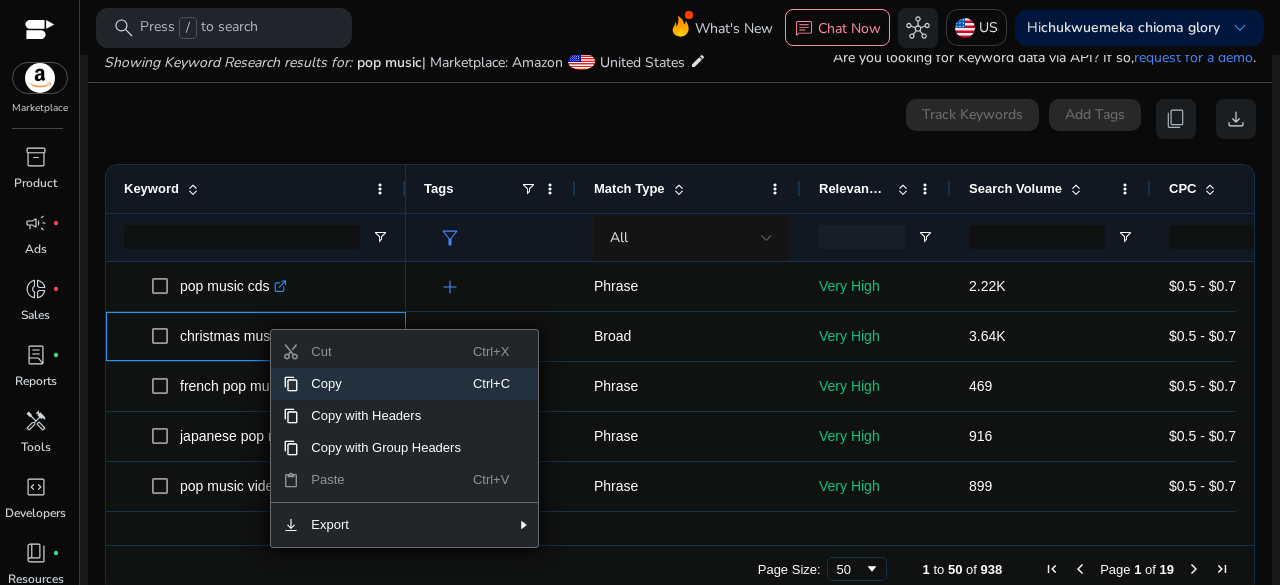 click on "Copy" at bounding box center [386, 384] 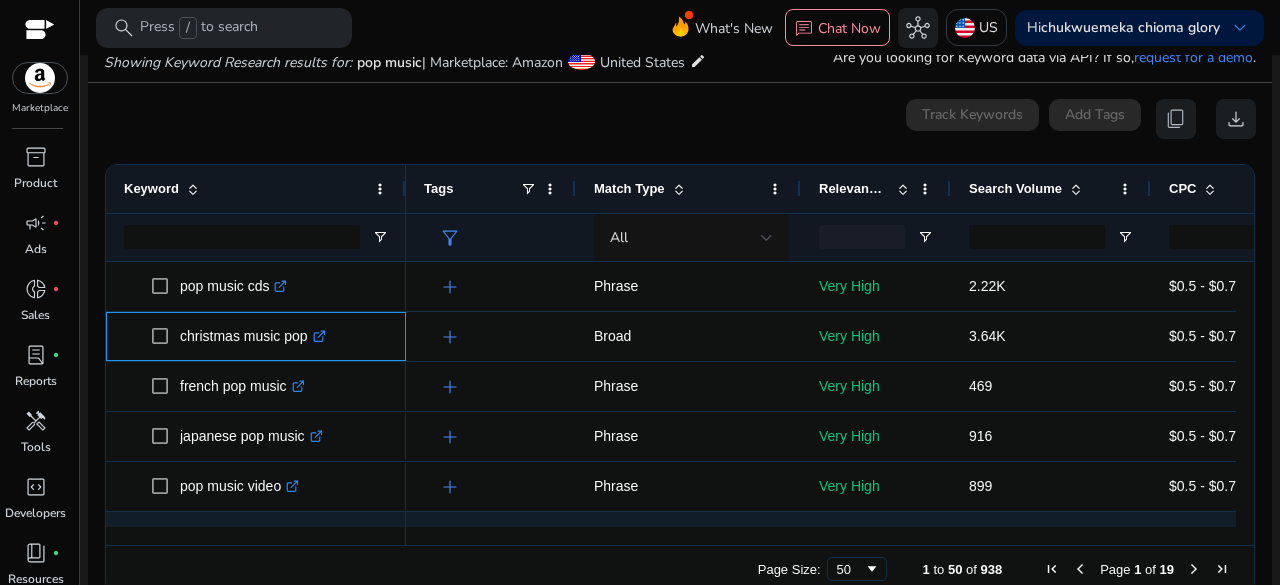 scroll, scrollTop: 398, scrollLeft: 0, axis: vertical 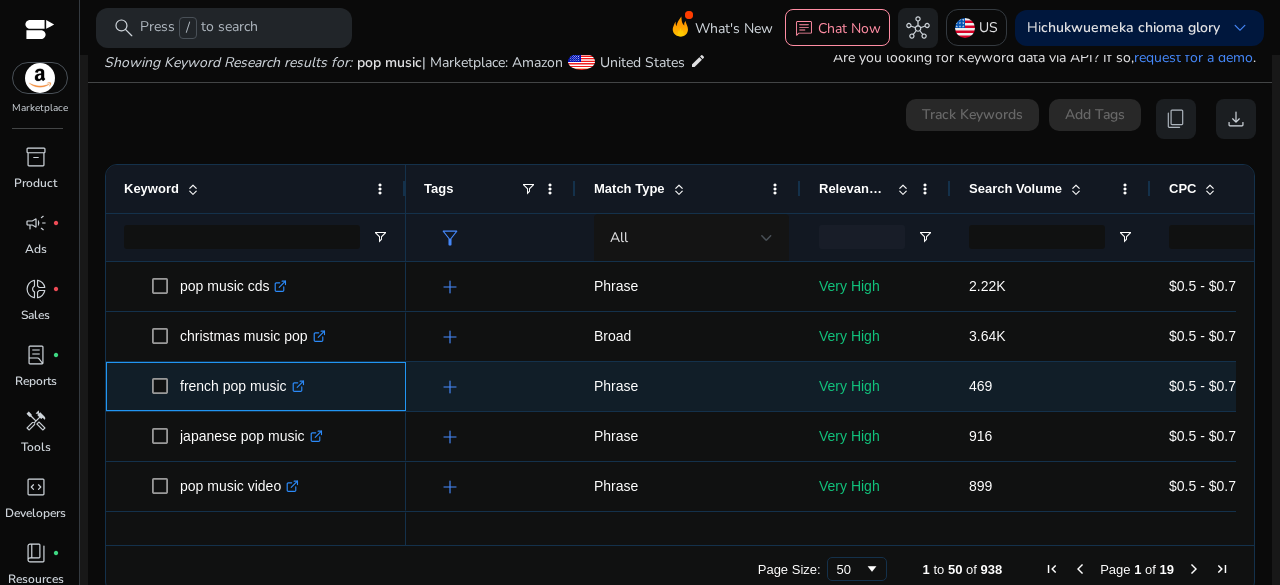 drag, startPoint x: 176, startPoint y: 379, endPoint x: 284, endPoint y: 386, distance: 108.226616 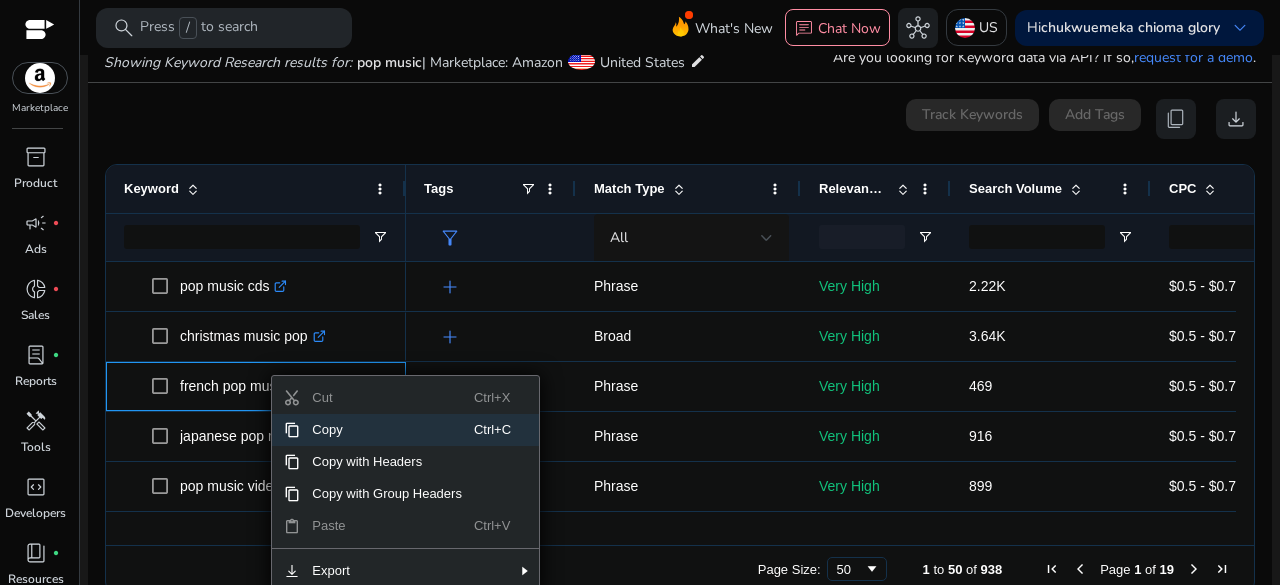 click on "Copy" at bounding box center [387, 430] 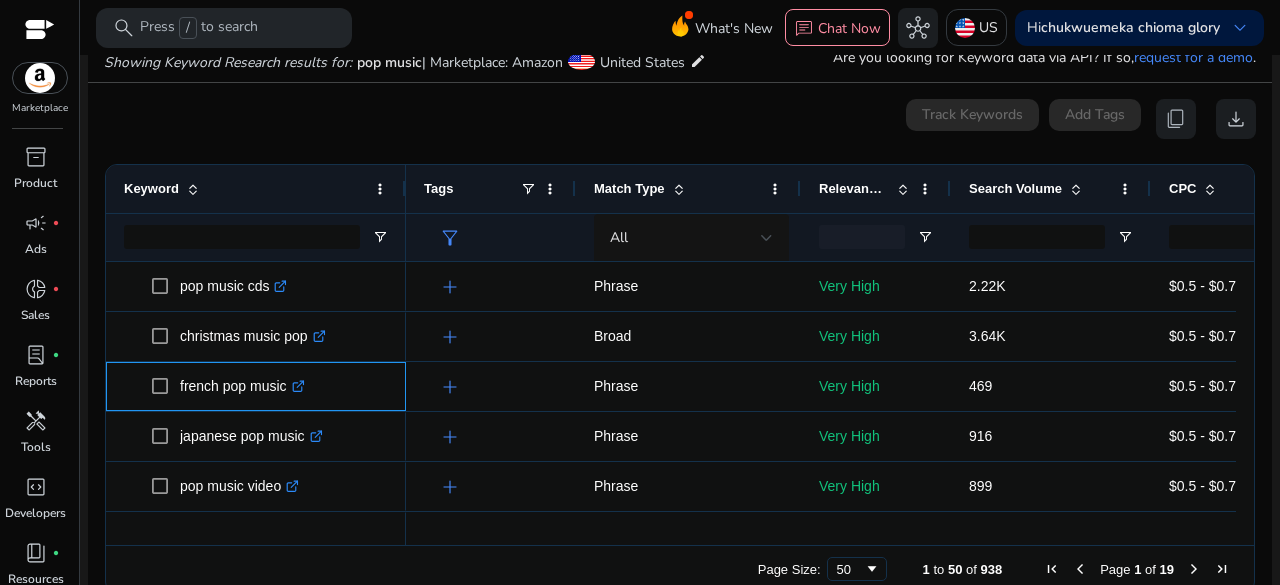 scroll, scrollTop: 400, scrollLeft: 0, axis: vertical 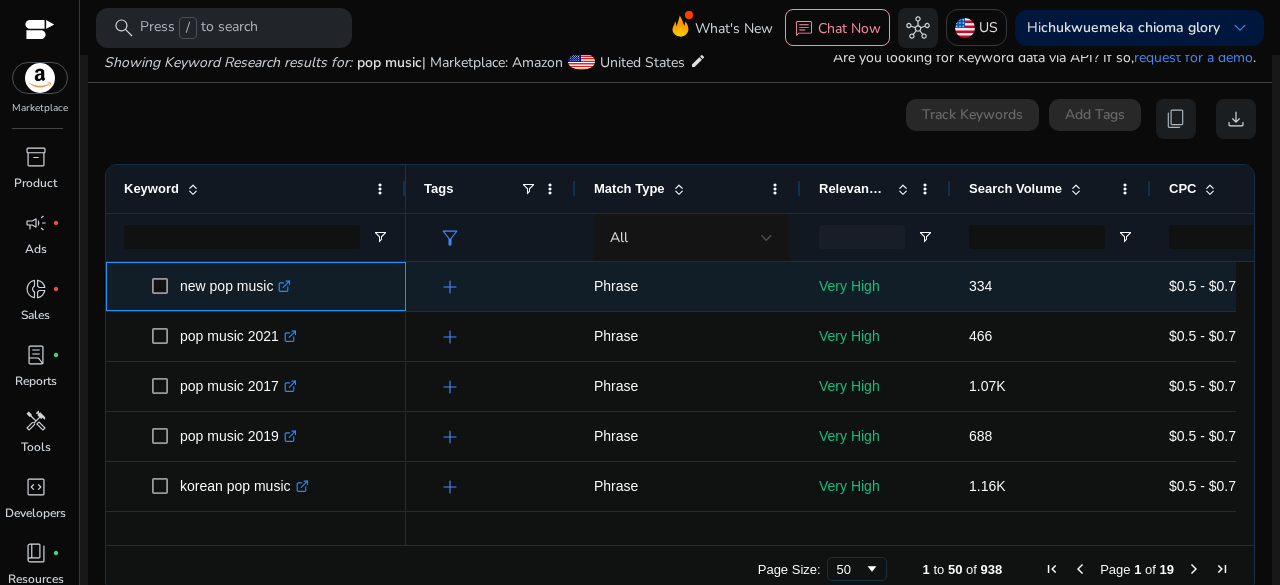 drag, startPoint x: 178, startPoint y: 287, endPoint x: 276, endPoint y: 291, distance: 98.0816 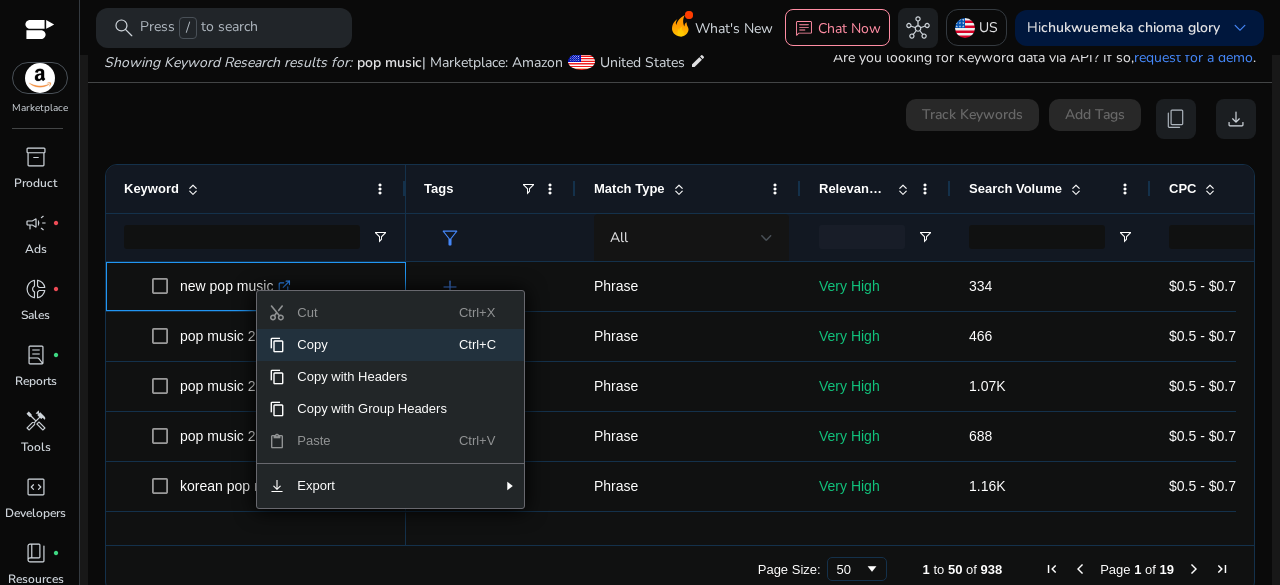 click on "Copy" at bounding box center (372, 345) 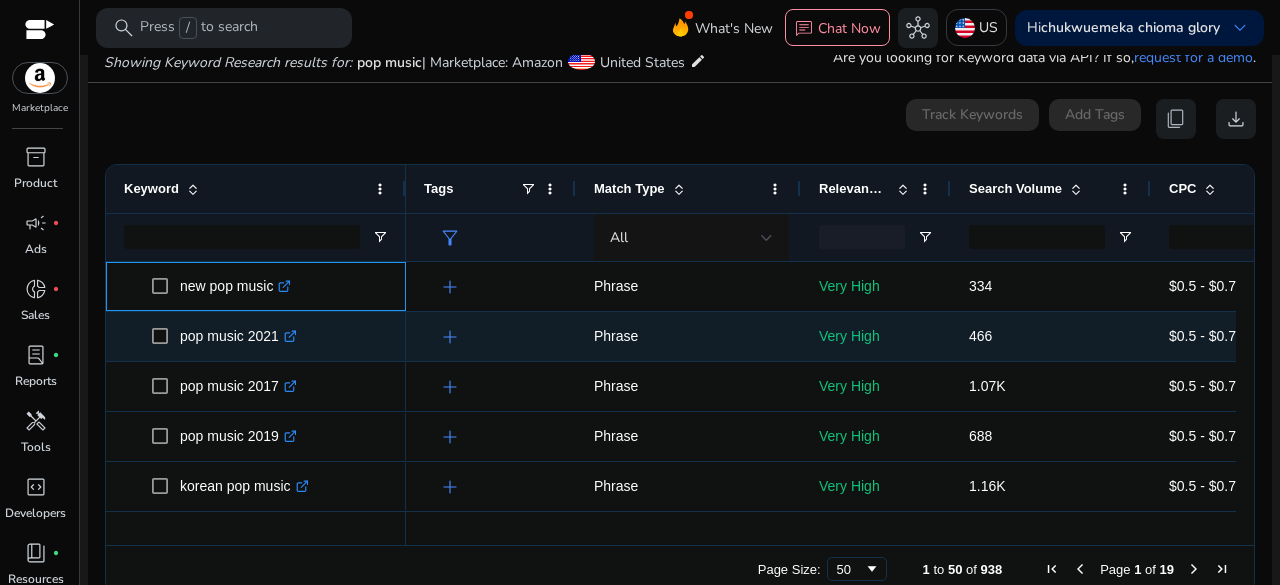 scroll, scrollTop: 400, scrollLeft: 0, axis: vertical 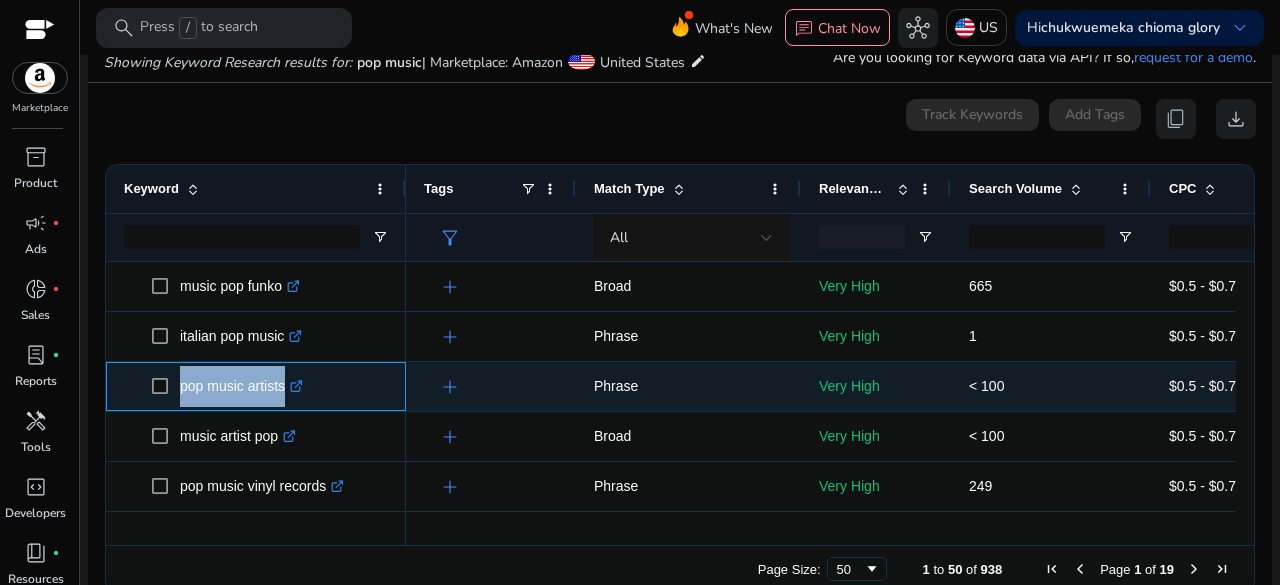 drag, startPoint x: 174, startPoint y: 384, endPoint x: 280, endPoint y: 407, distance: 108.46658 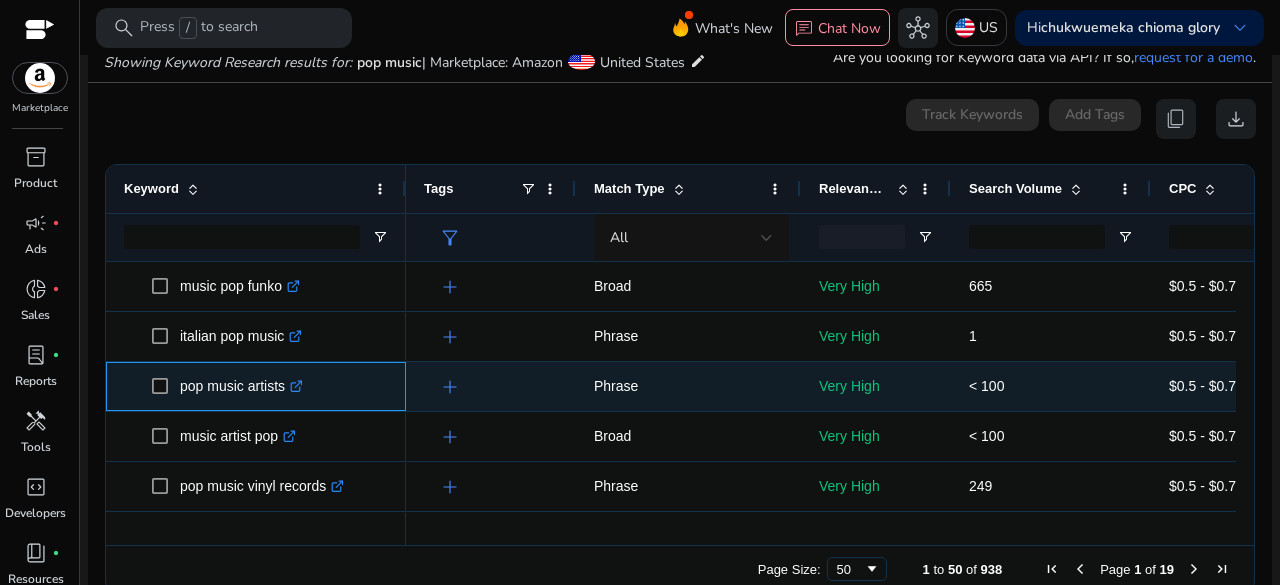 click on "pop music artists  .st0{fill:#2c8af8}" at bounding box center (241, 386) 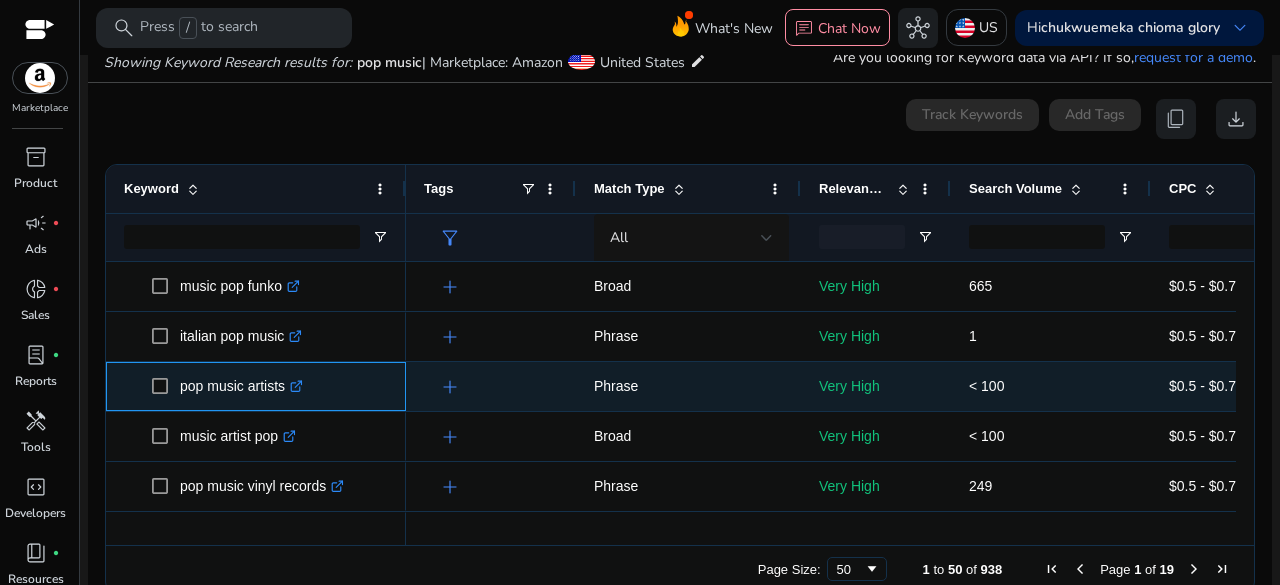 drag, startPoint x: 282, startPoint y: 387, endPoint x: 178, endPoint y: 387, distance: 104 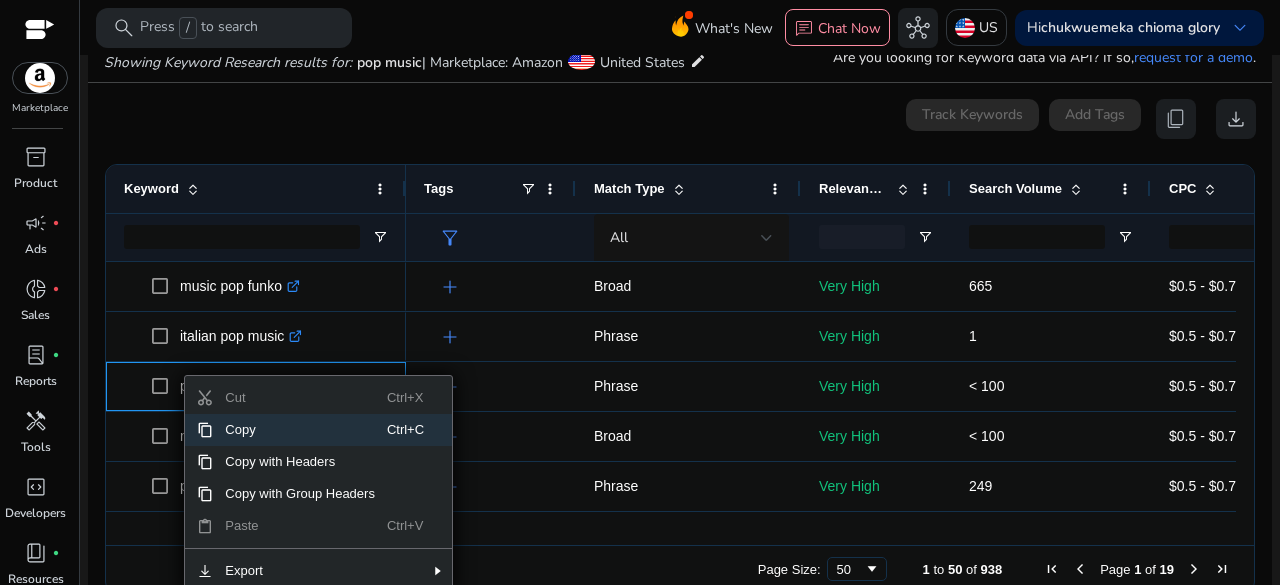 click on "Copy" at bounding box center (300, 430) 